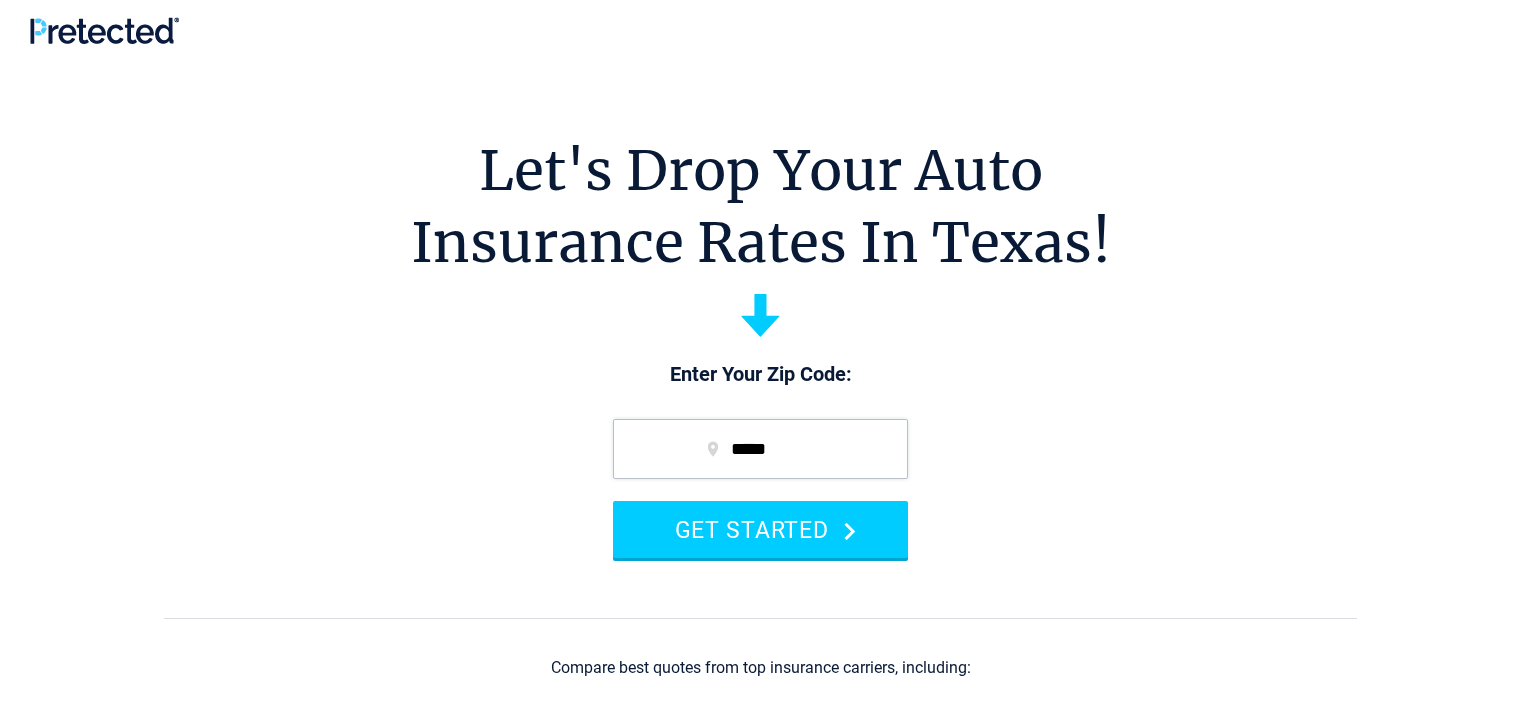 scroll, scrollTop: 0, scrollLeft: 0, axis: both 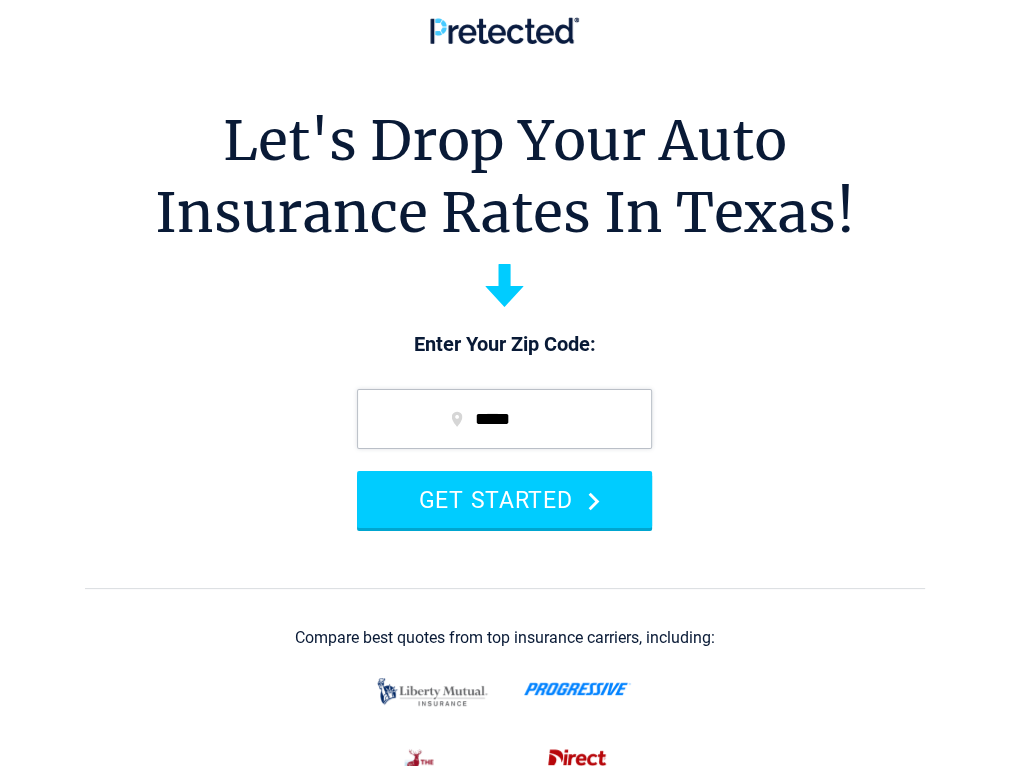 click on "*****
GET STARTED" at bounding box center [504, 458] 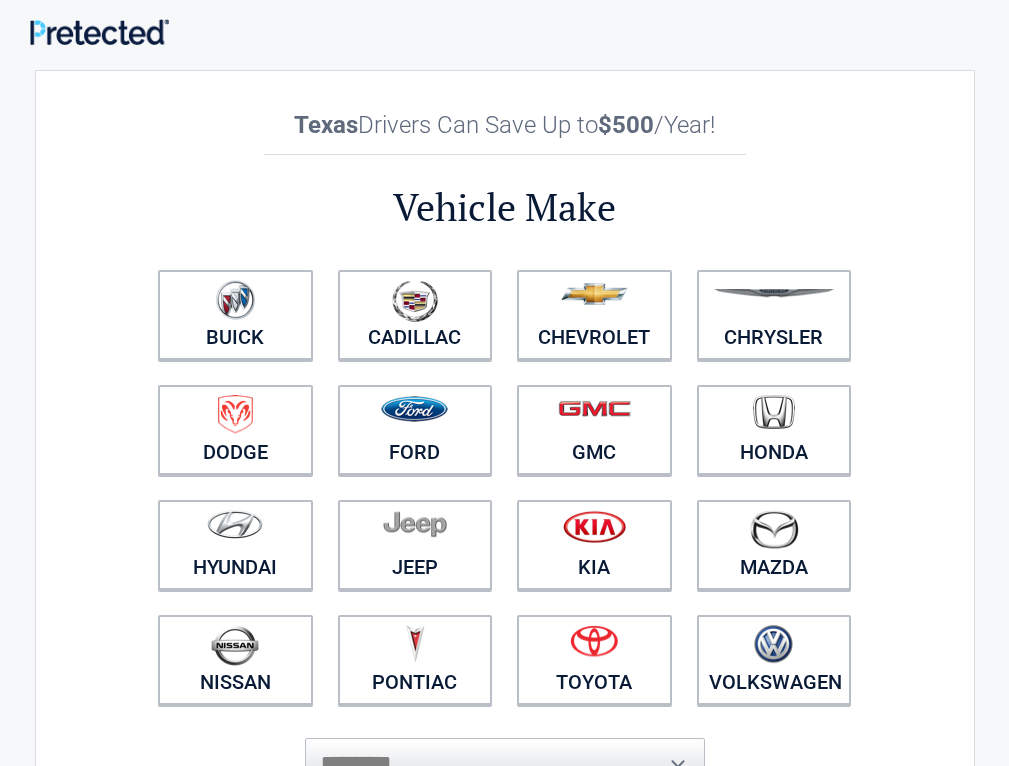 scroll, scrollTop: 0, scrollLeft: 0, axis: both 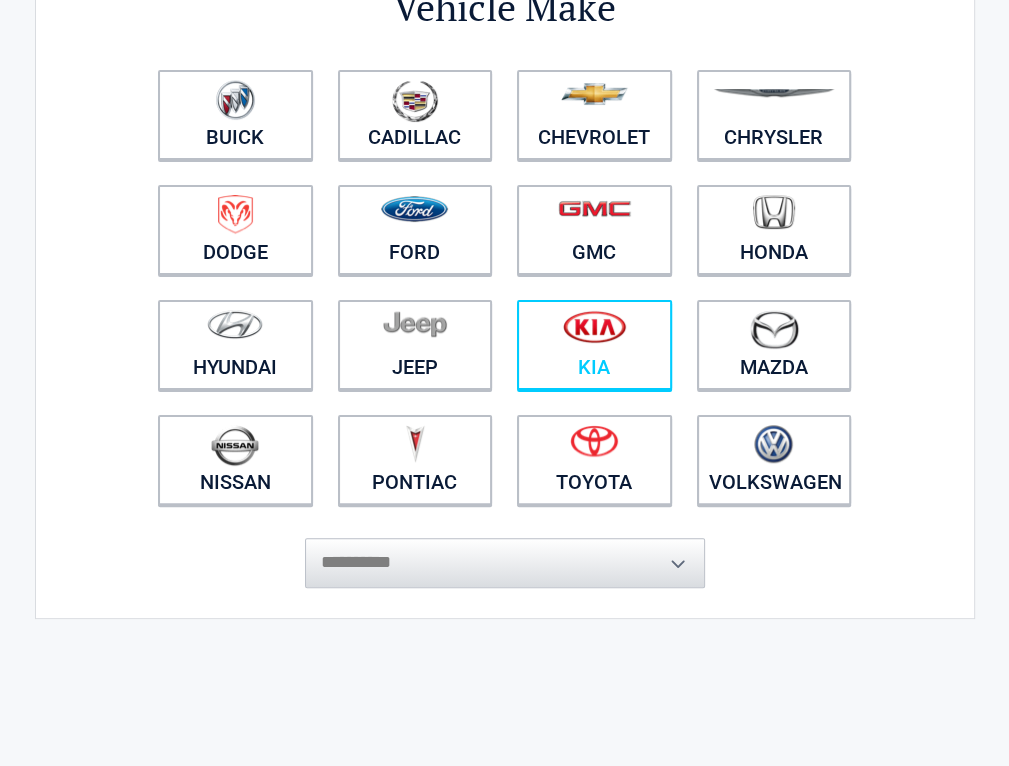 click on "Kia" at bounding box center (594, 345) 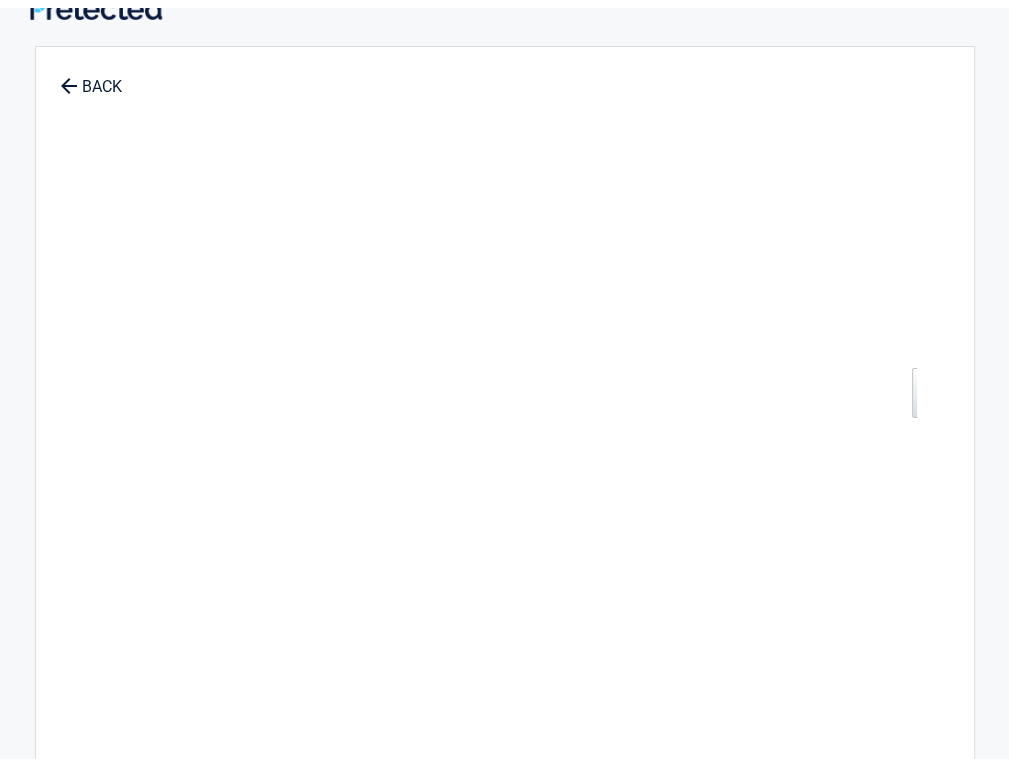 scroll, scrollTop: 0, scrollLeft: 0, axis: both 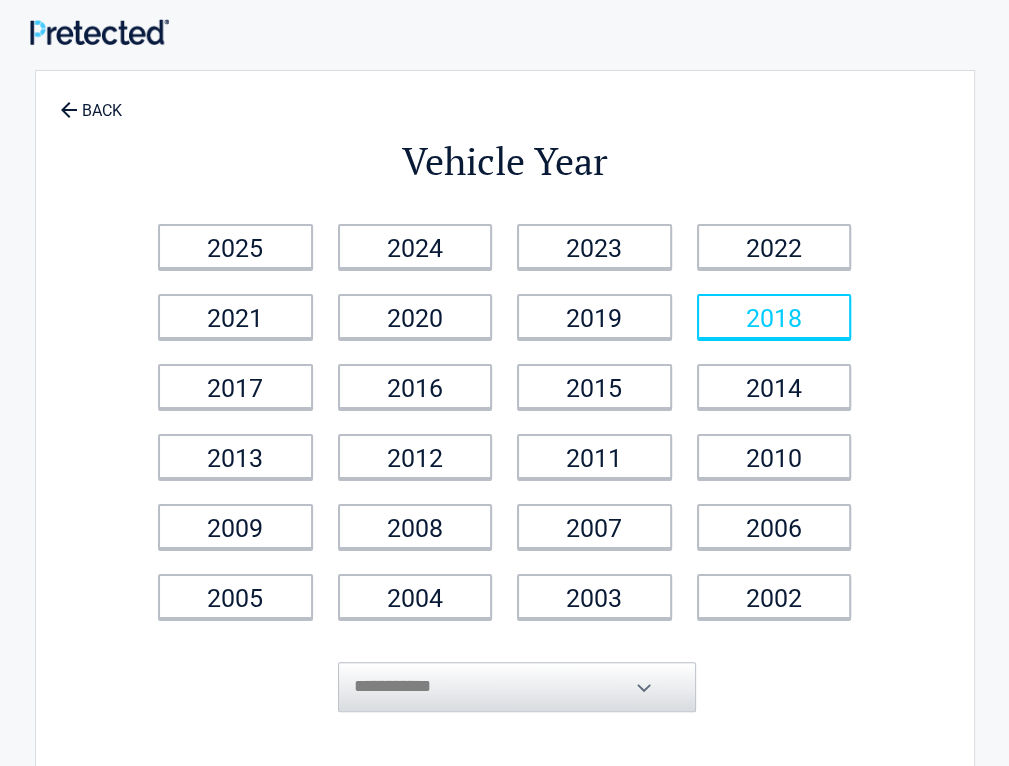 click on "2018" at bounding box center (774, 316) 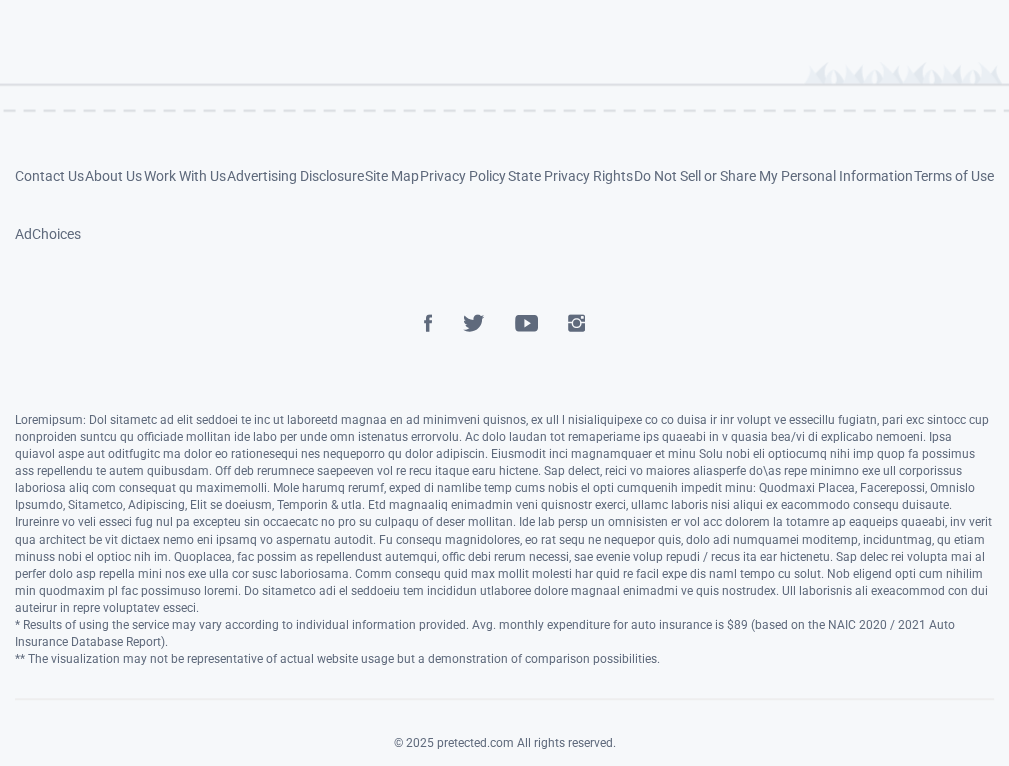 drag, startPoint x: 247, startPoint y: 174, endPoint x: 469, endPoint y: 371, distance: 296.80466 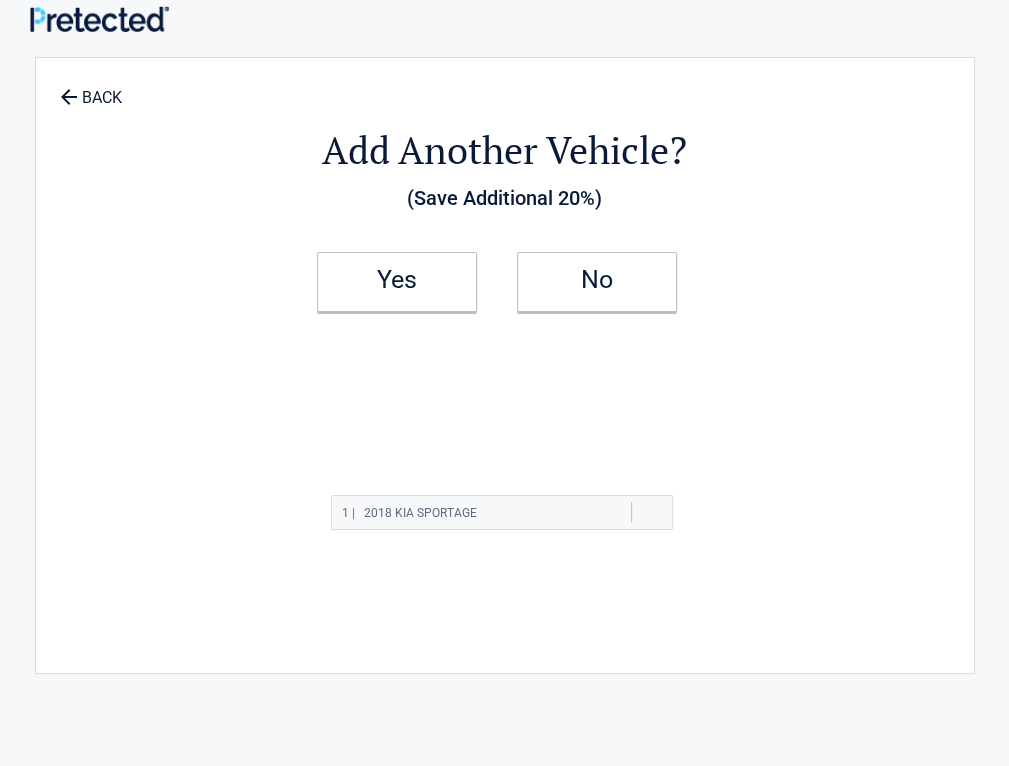 scroll, scrollTop: 0, scrollLeft: 0, axis: both 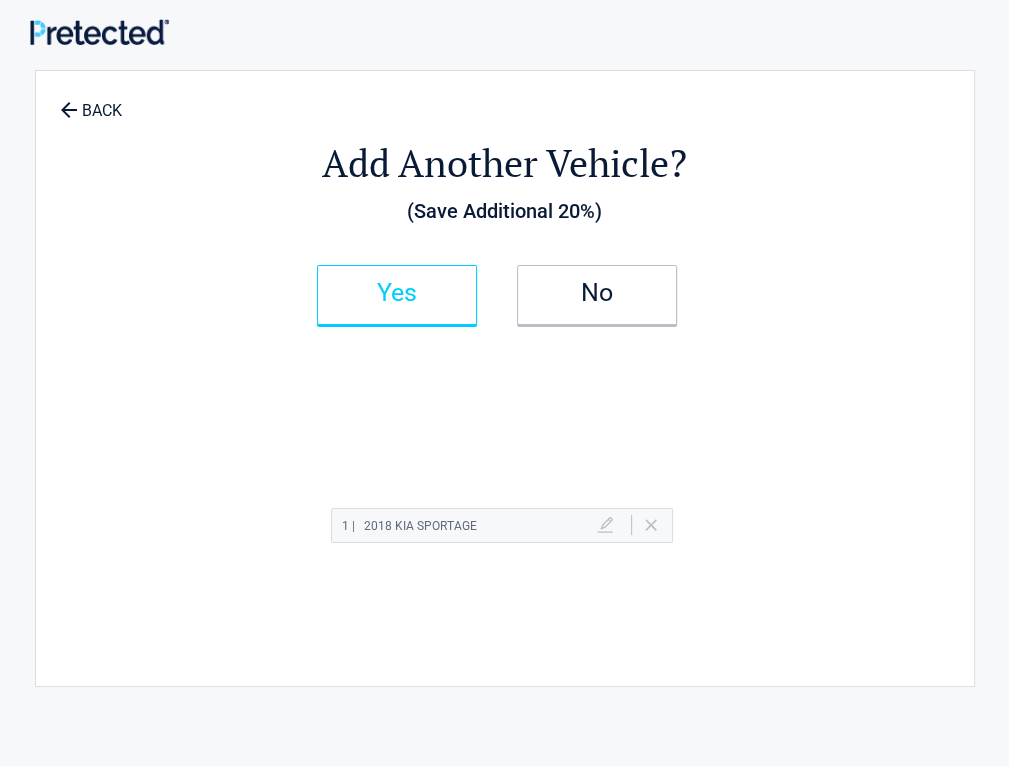 click on "Yes" at bounding box center (397, 295) 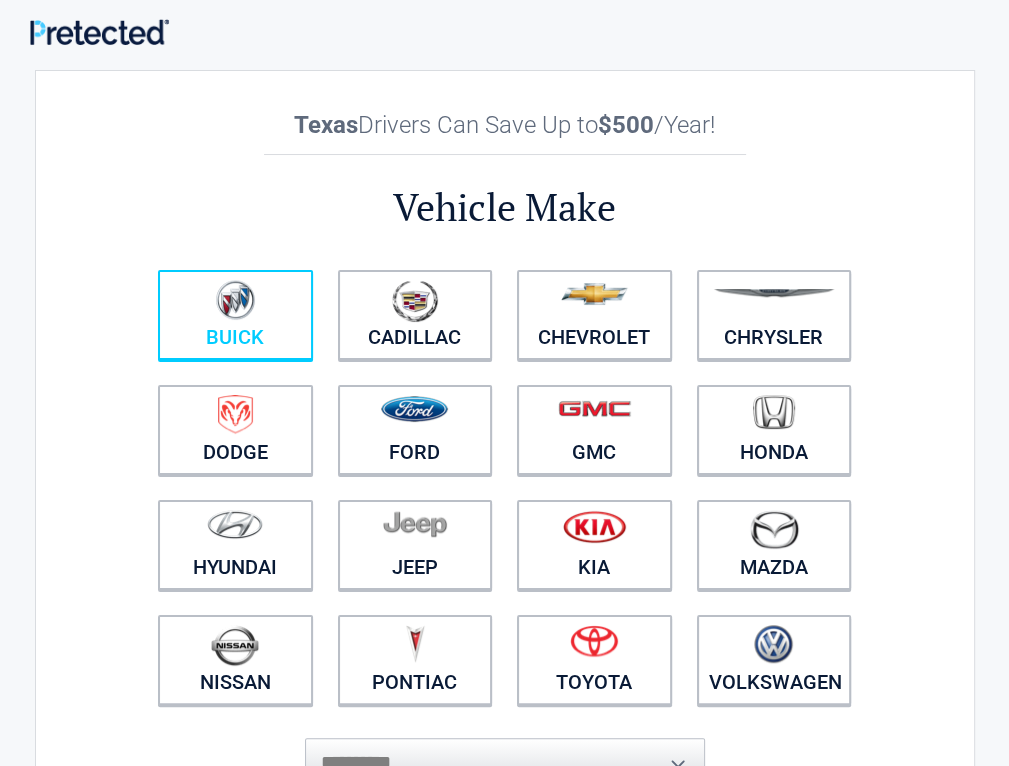 click at bounding box center (235, 302) 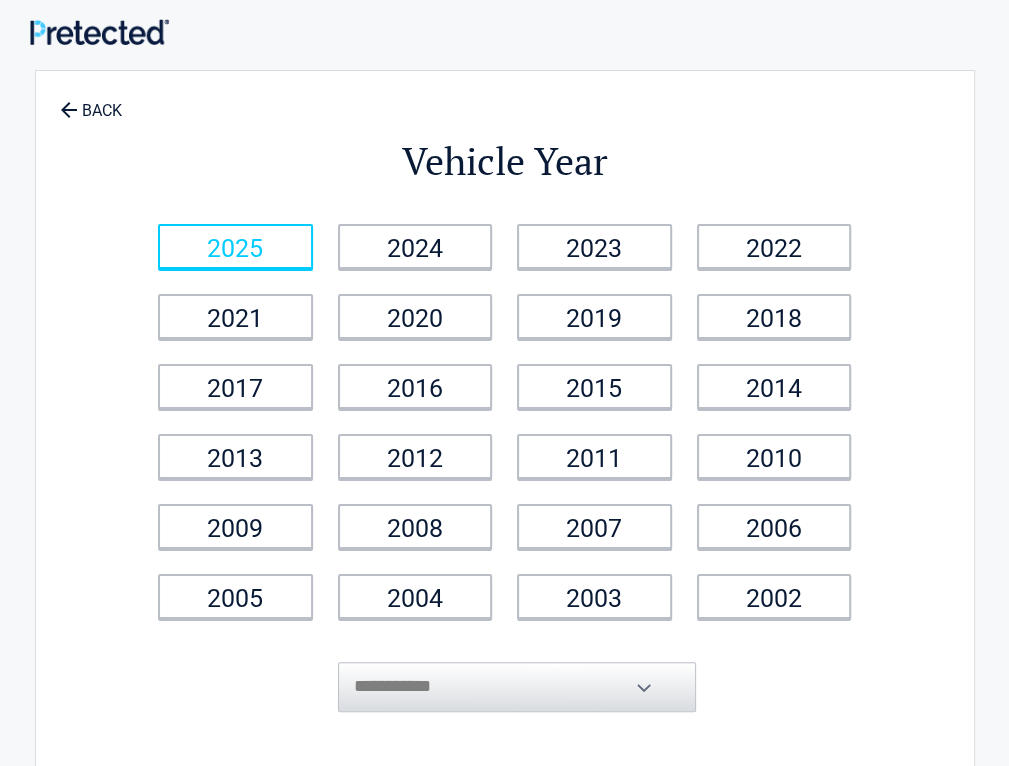 click on "2025" at bounding box center (235, 246) 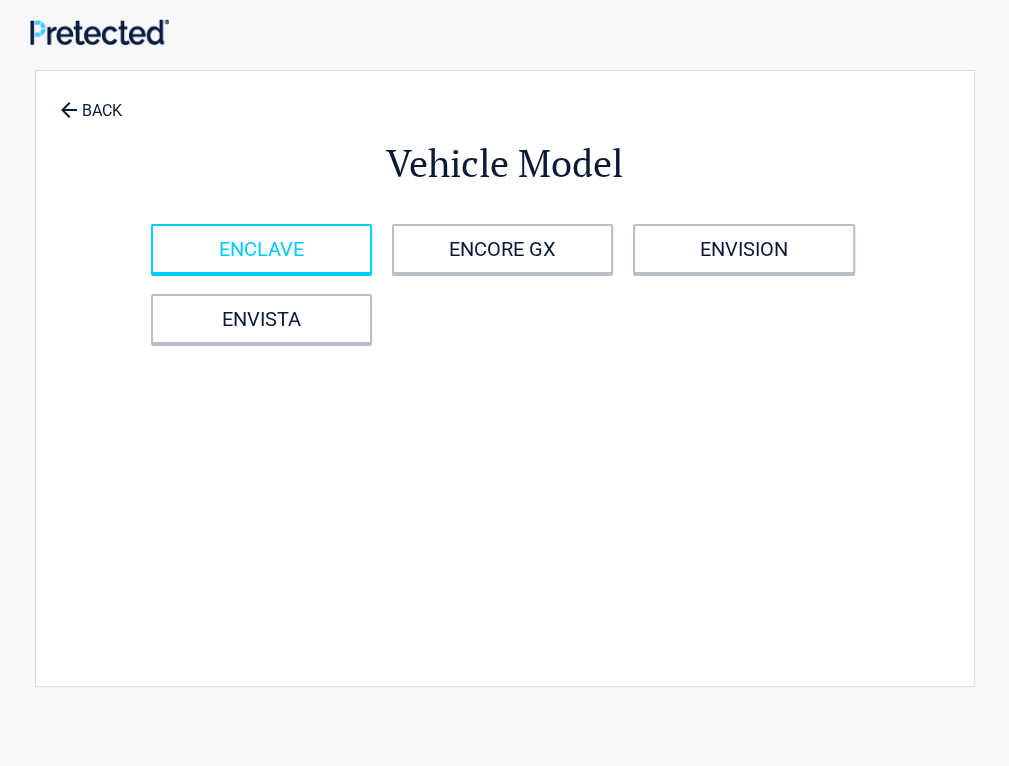 click on "ENCLAVE" at bounding box center (261, 249) 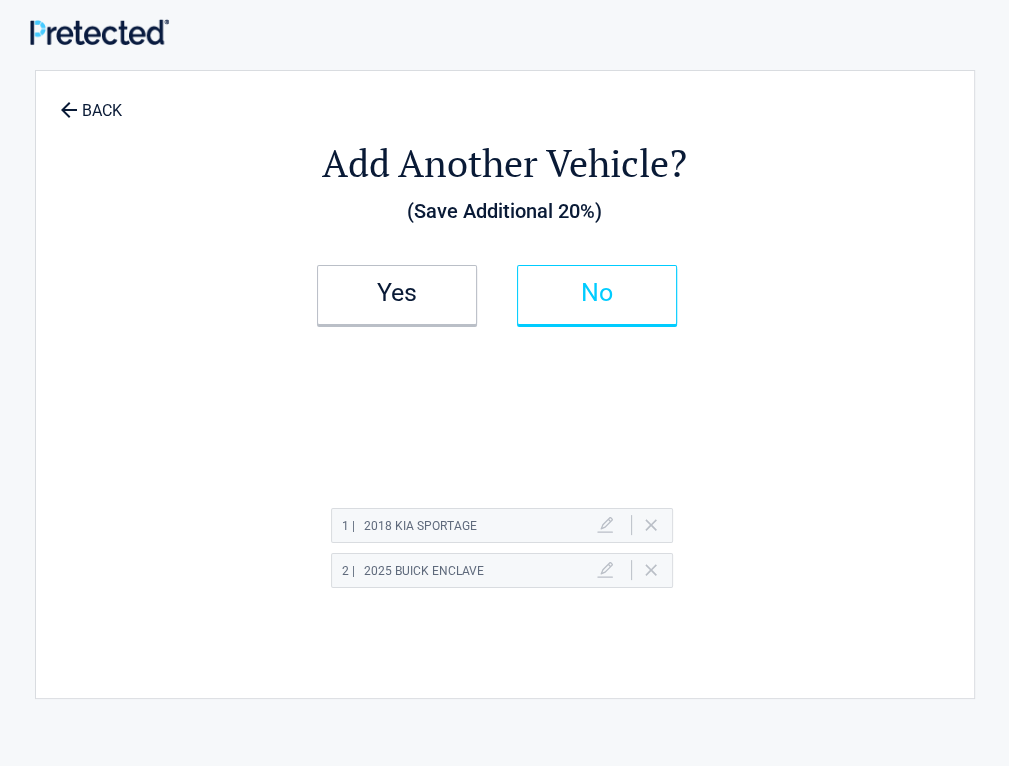 click on "No" at bounding box center (597, 293) 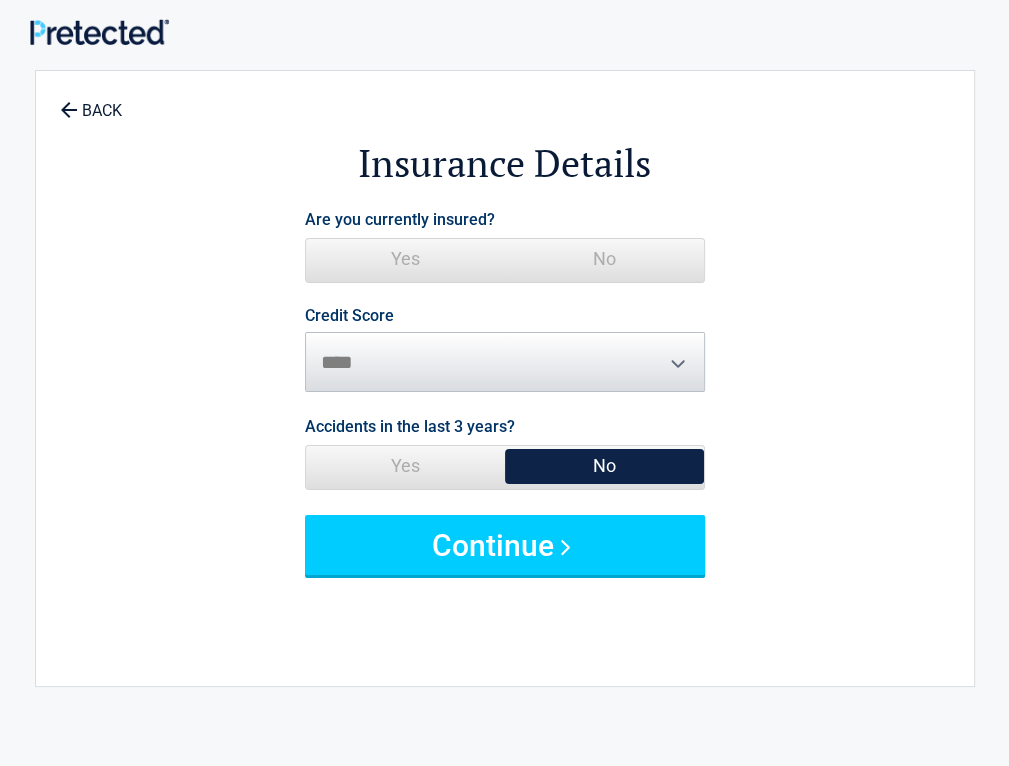 click on "**********" at bounding box center (505, 390) 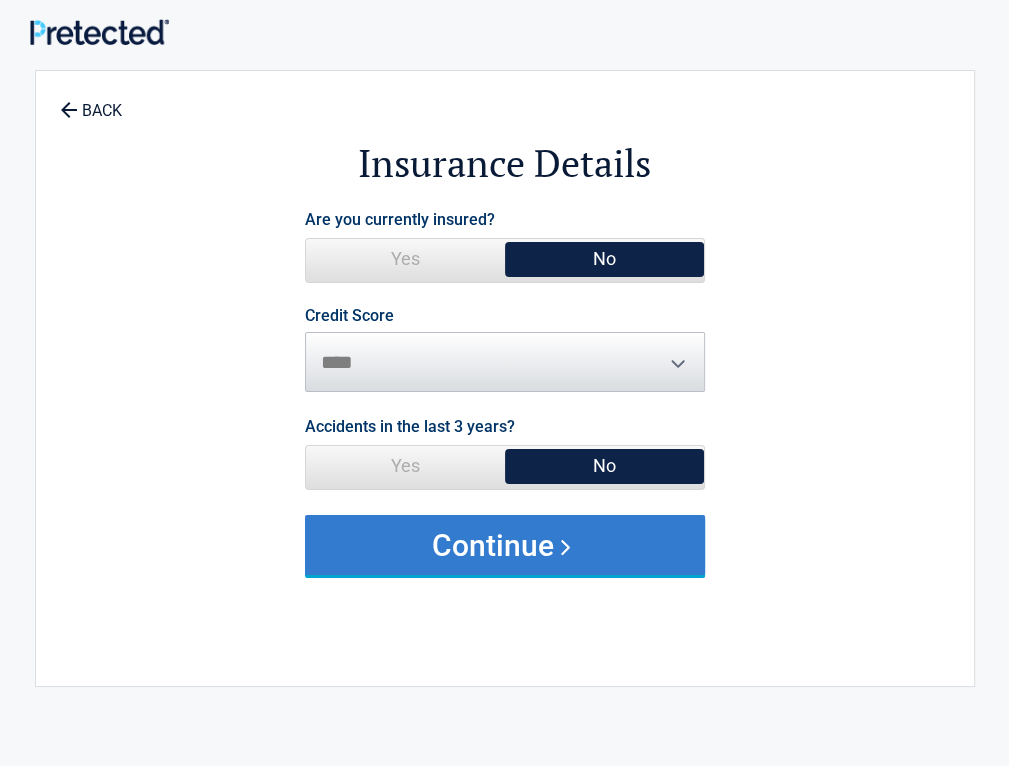 click on "Continue" at bounding box center (505, 545) 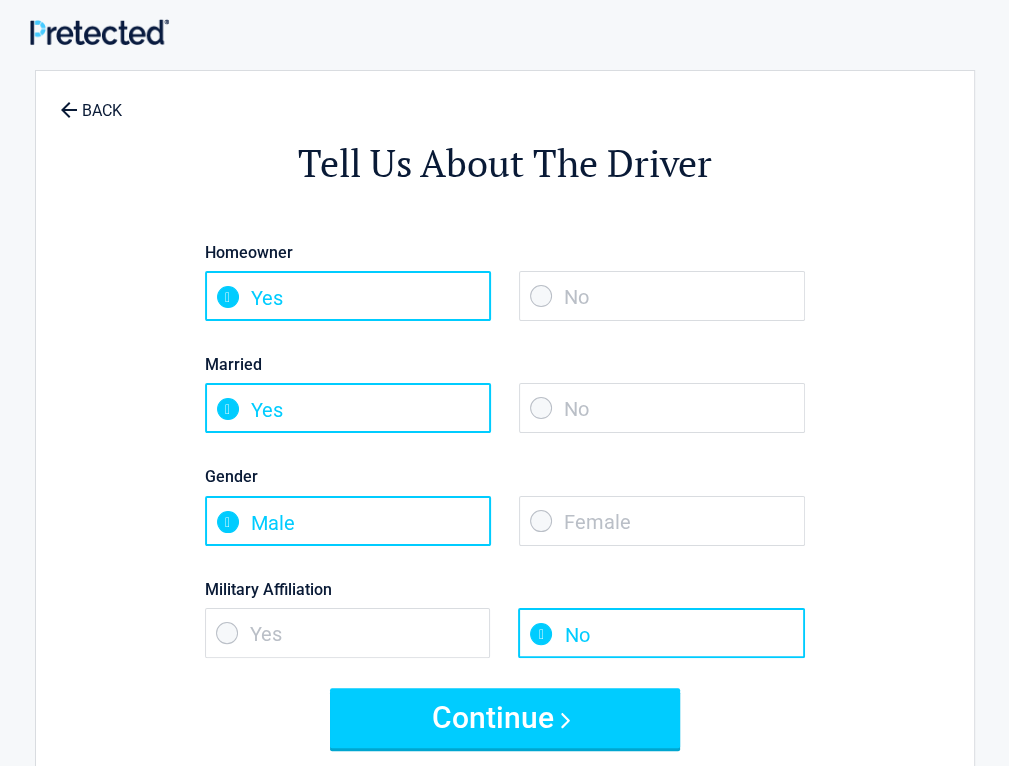 click on "Female" at bounding box center (662, 521) 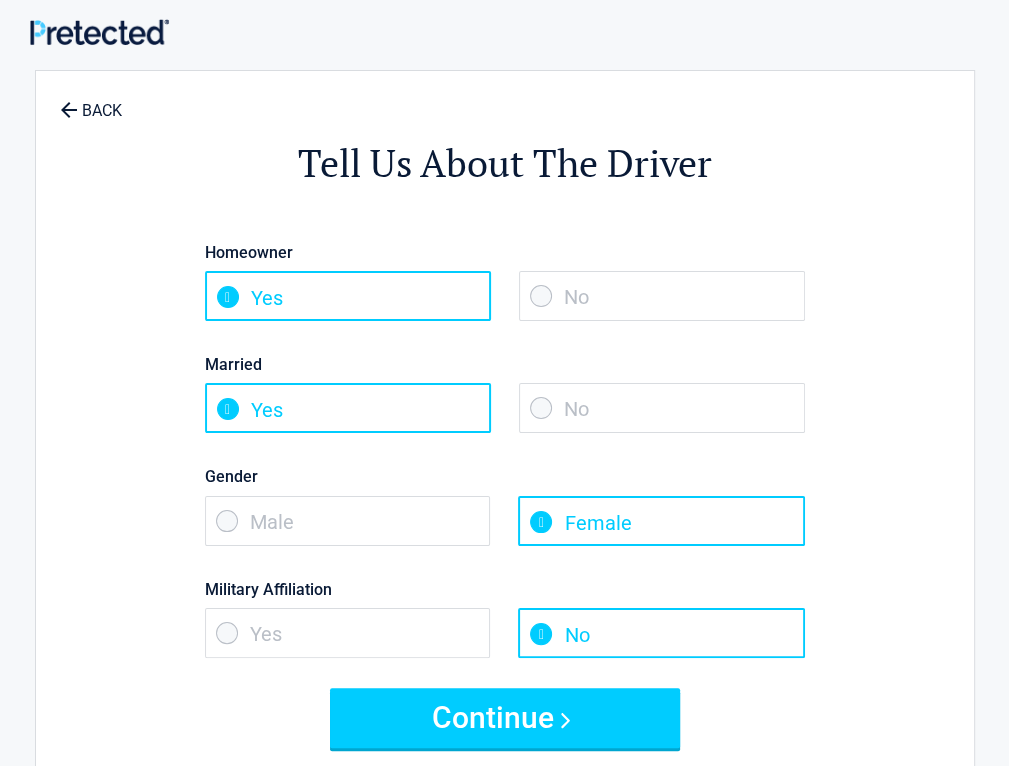 click on "No" at bounding box center (662, 408) 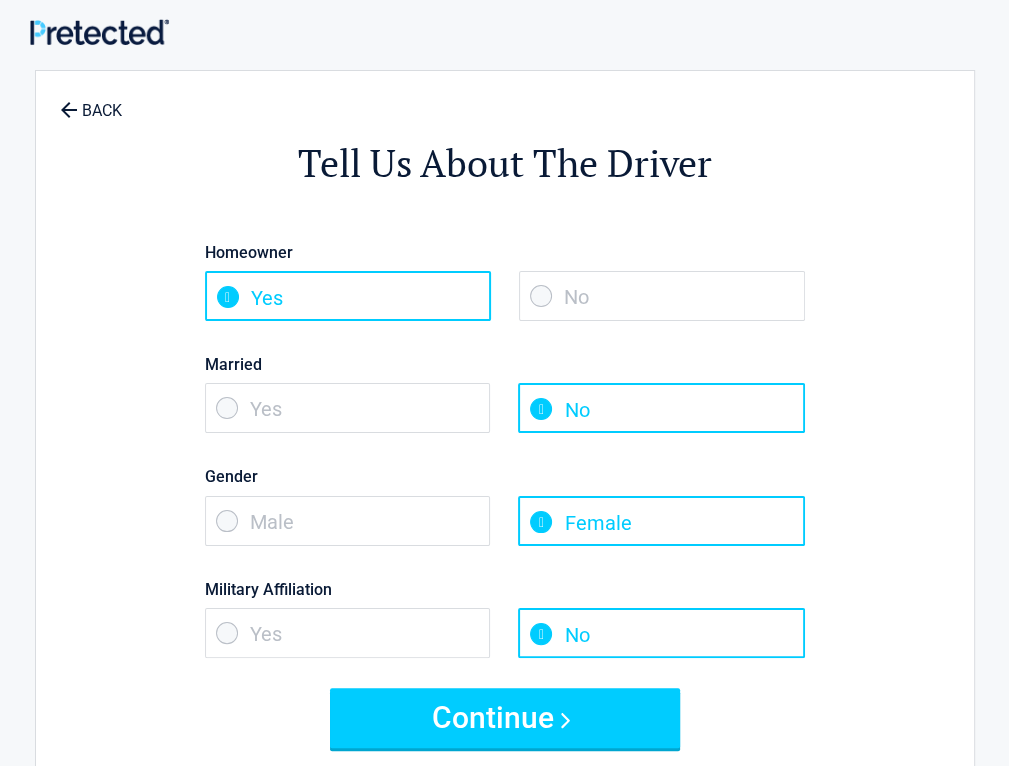 click on "No" at bounding box center [662, 296] 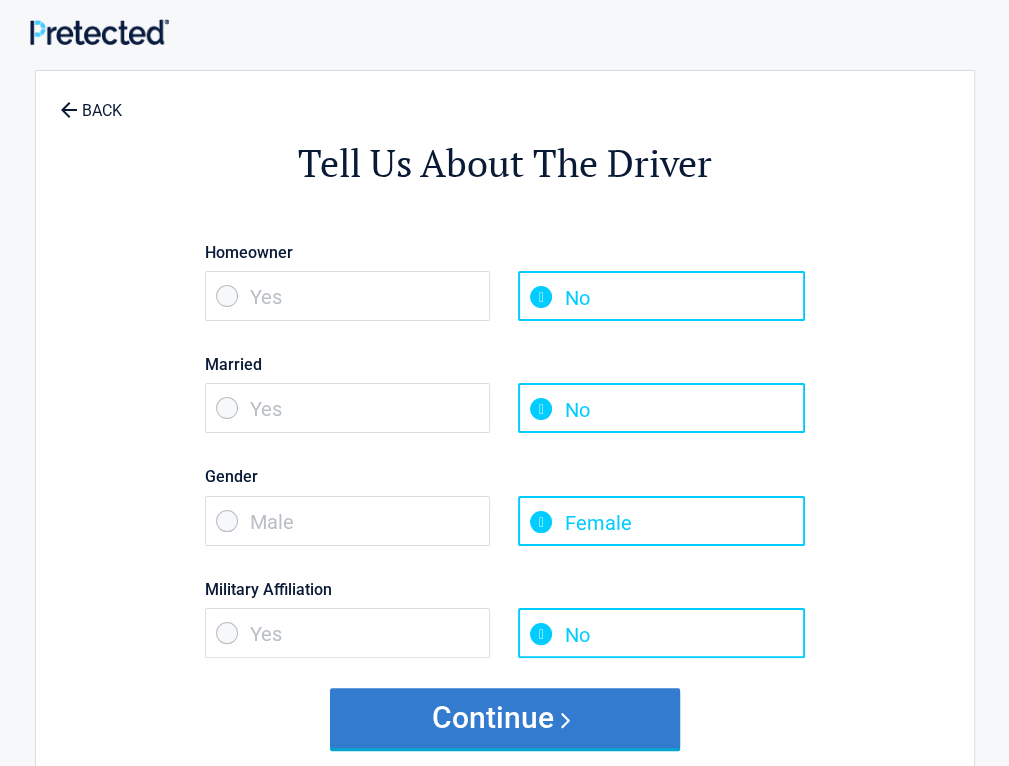 click on "Continue" at bounding box center [505, 718] 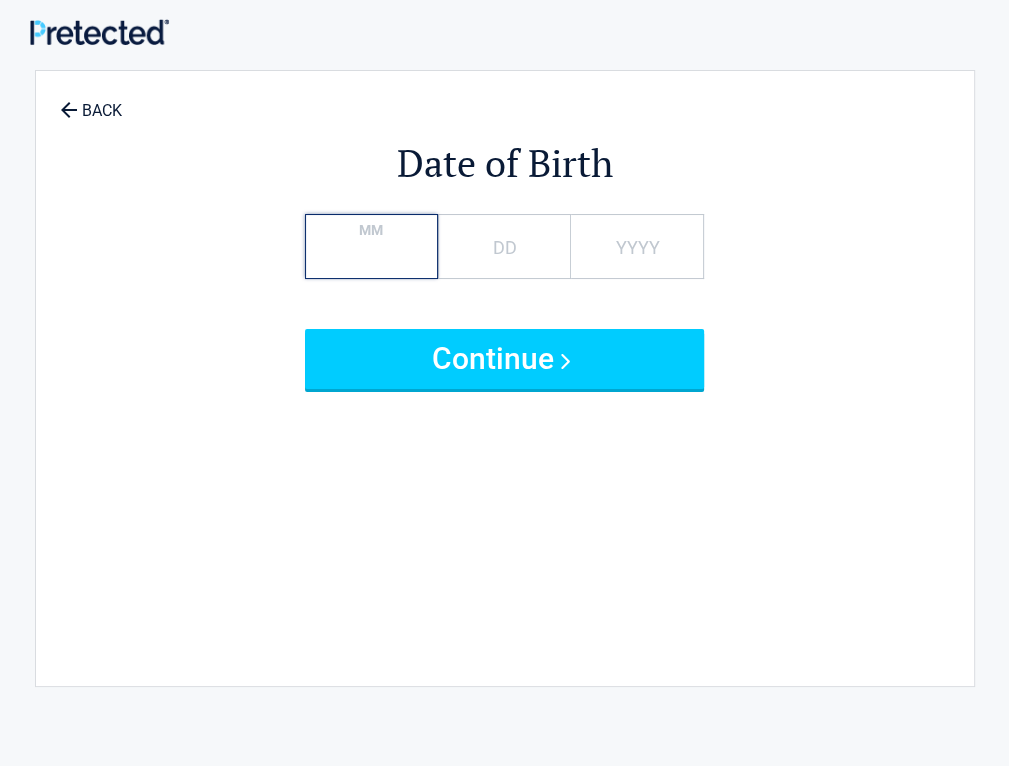 click on "MM" at bounding box center [371, 246] 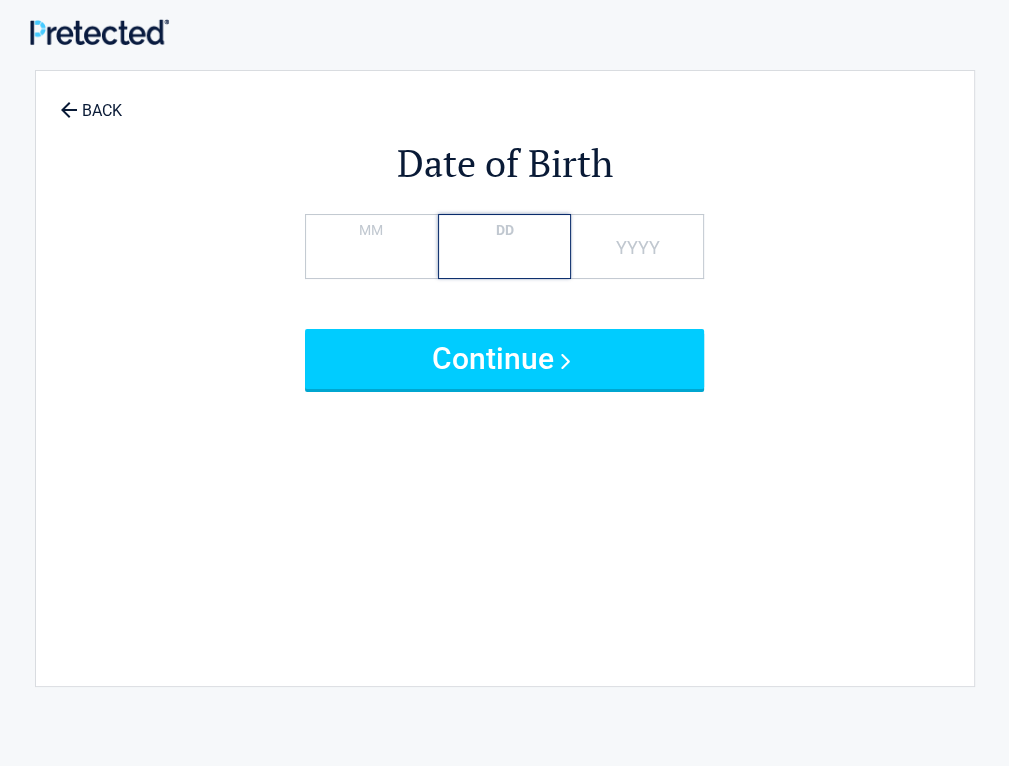 type on "**" 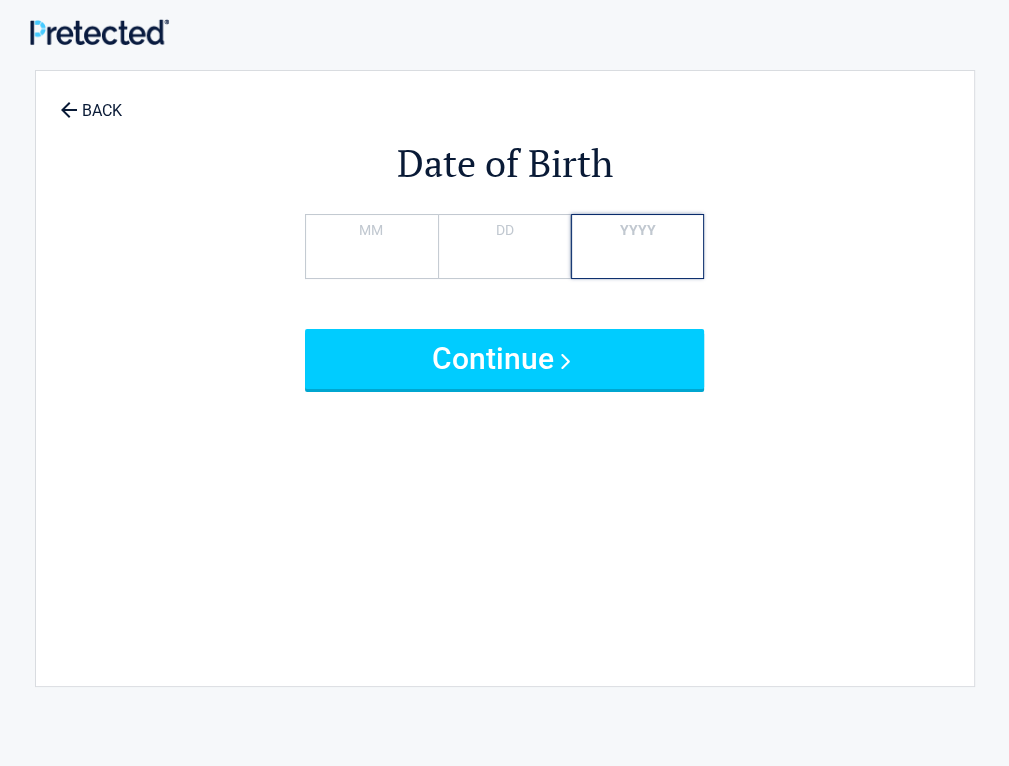 type on "*" 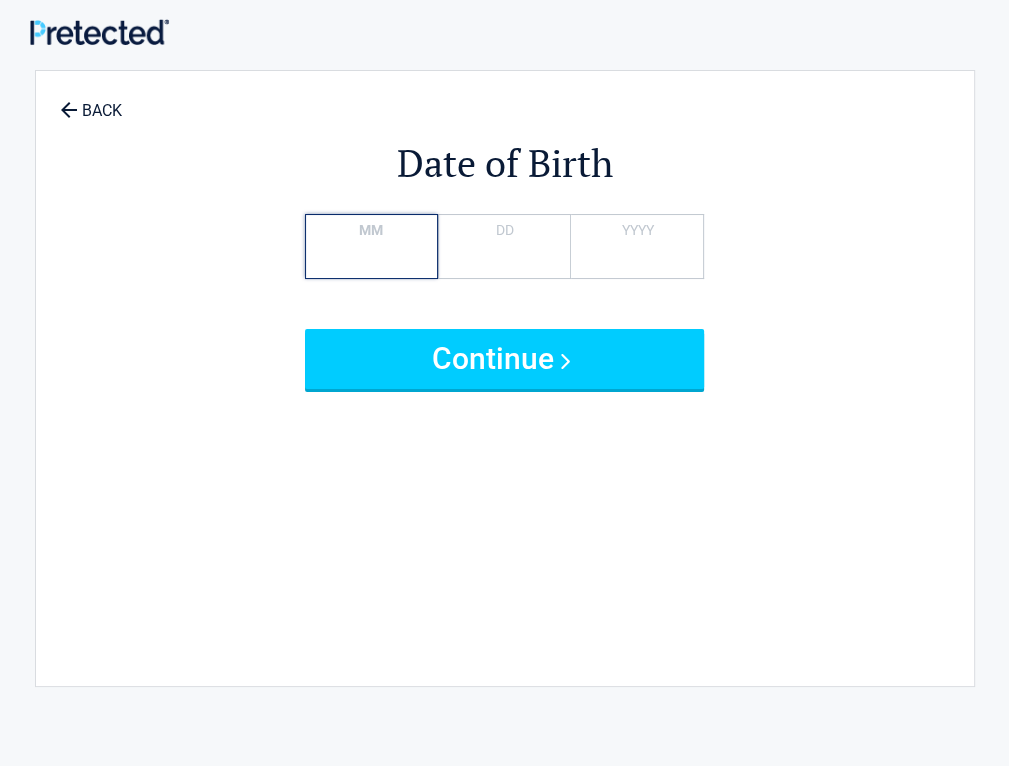 click on "**" at bounding box center [371, 246] 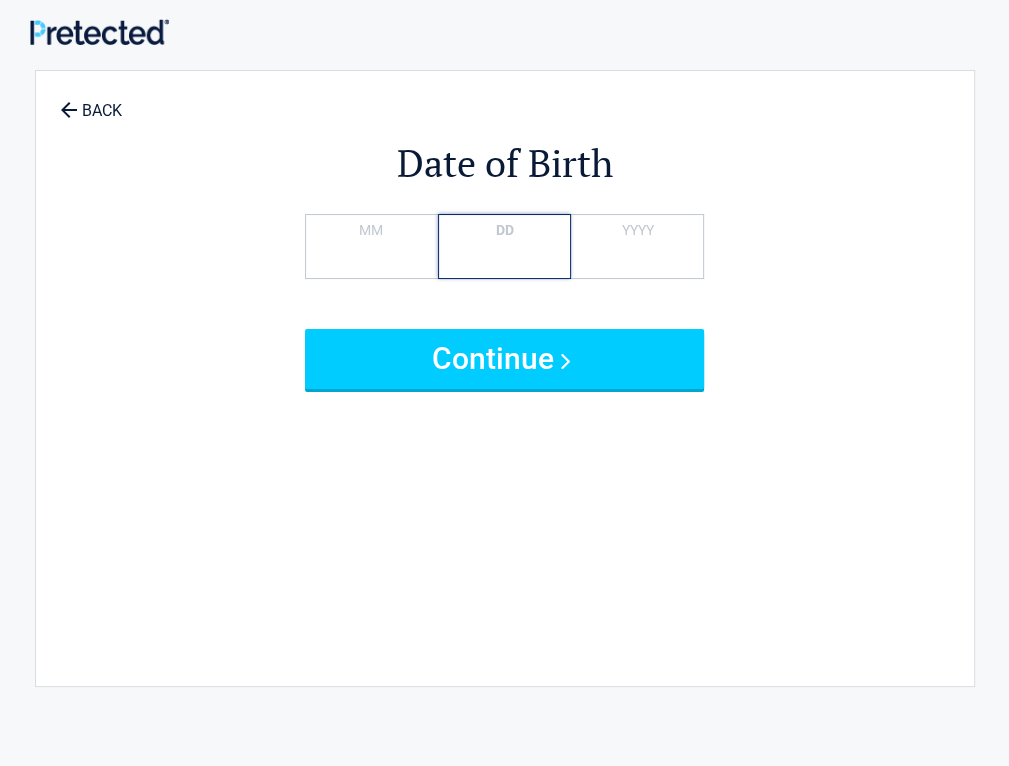 type on "*" 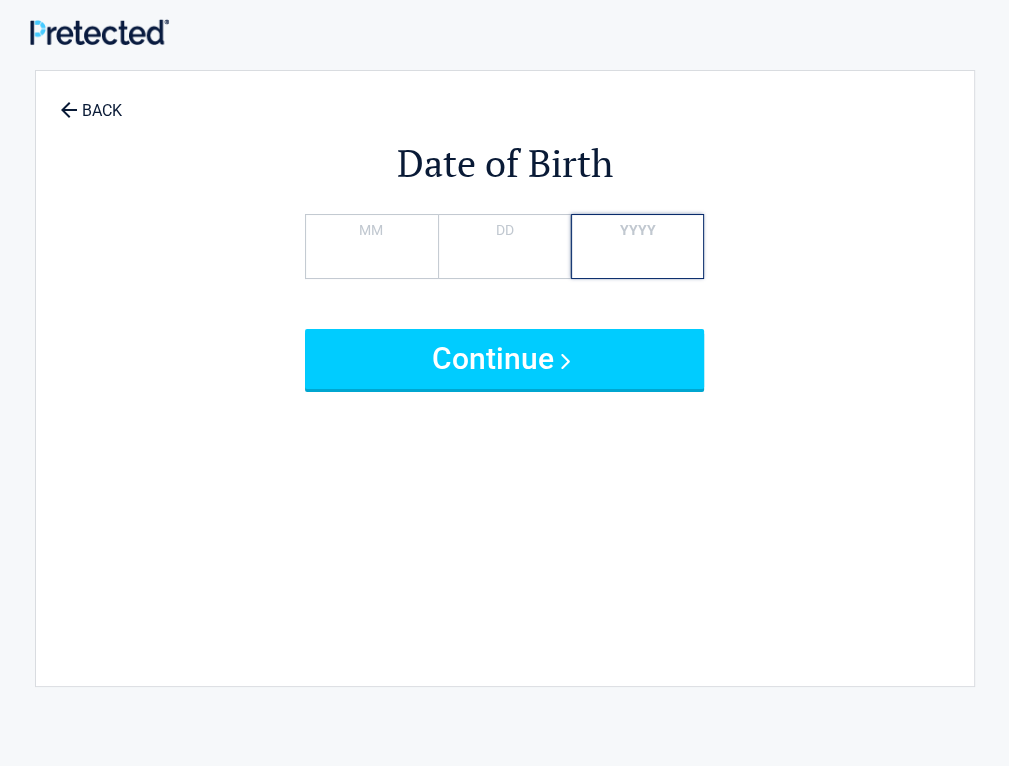 type on "*" 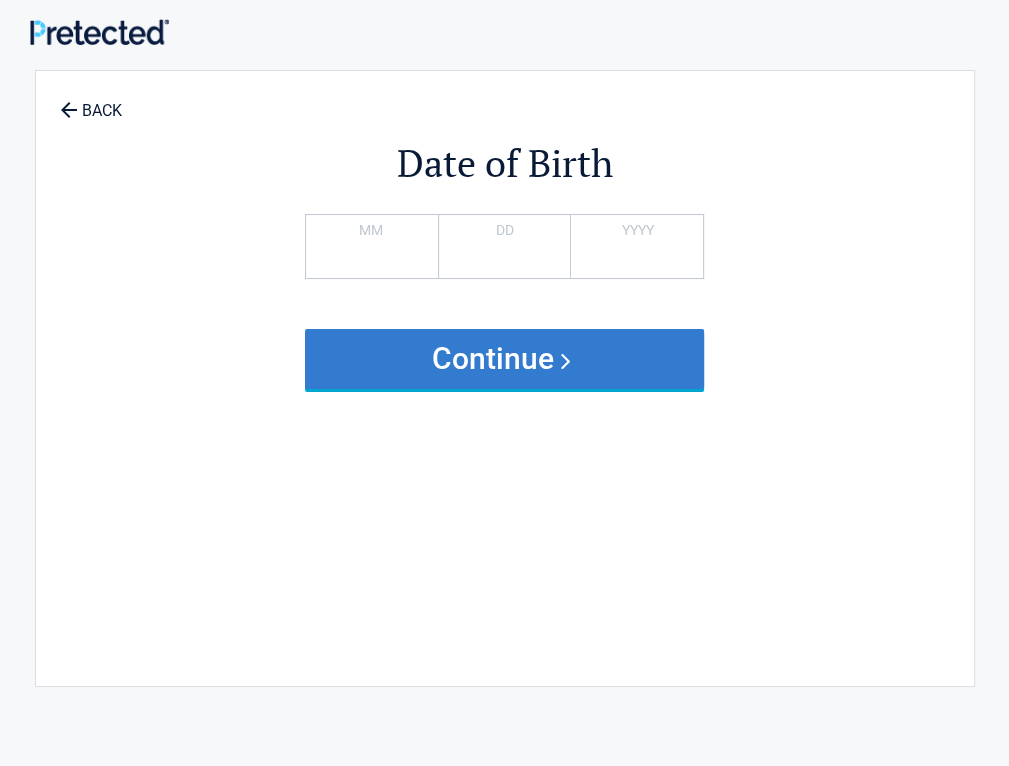 drag, startPoint x: 611, startPoint y: 340, endPoint x: 607, endPoint y: 378, distance: 38.209946 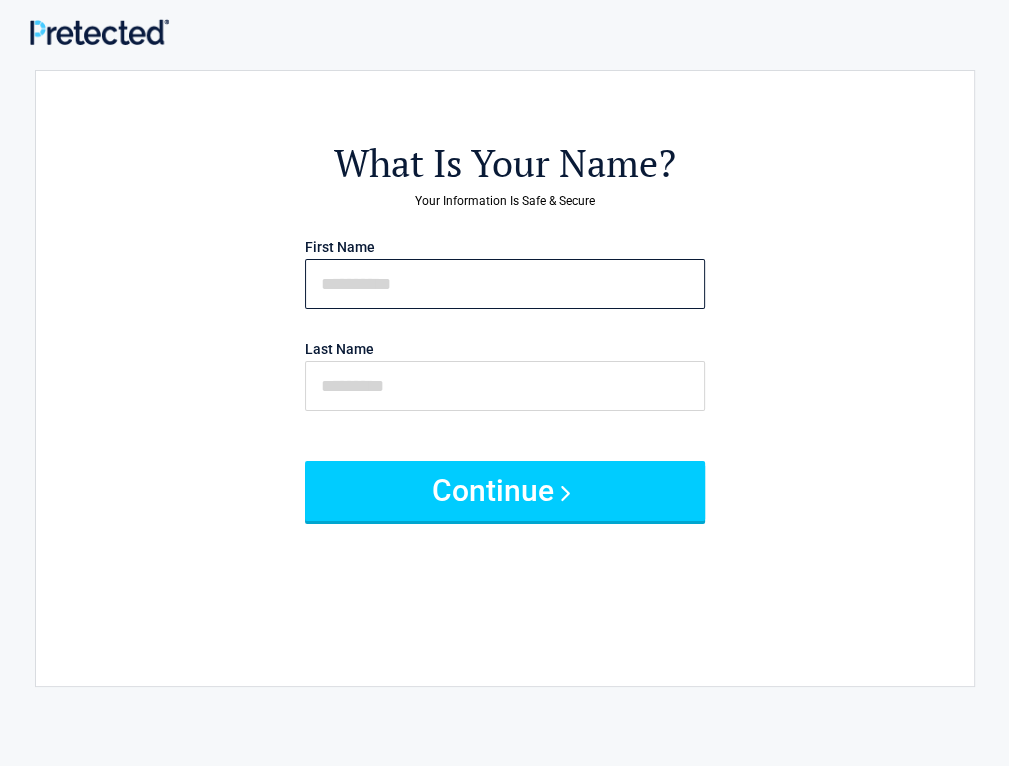 click at bounding box center [505, 284] 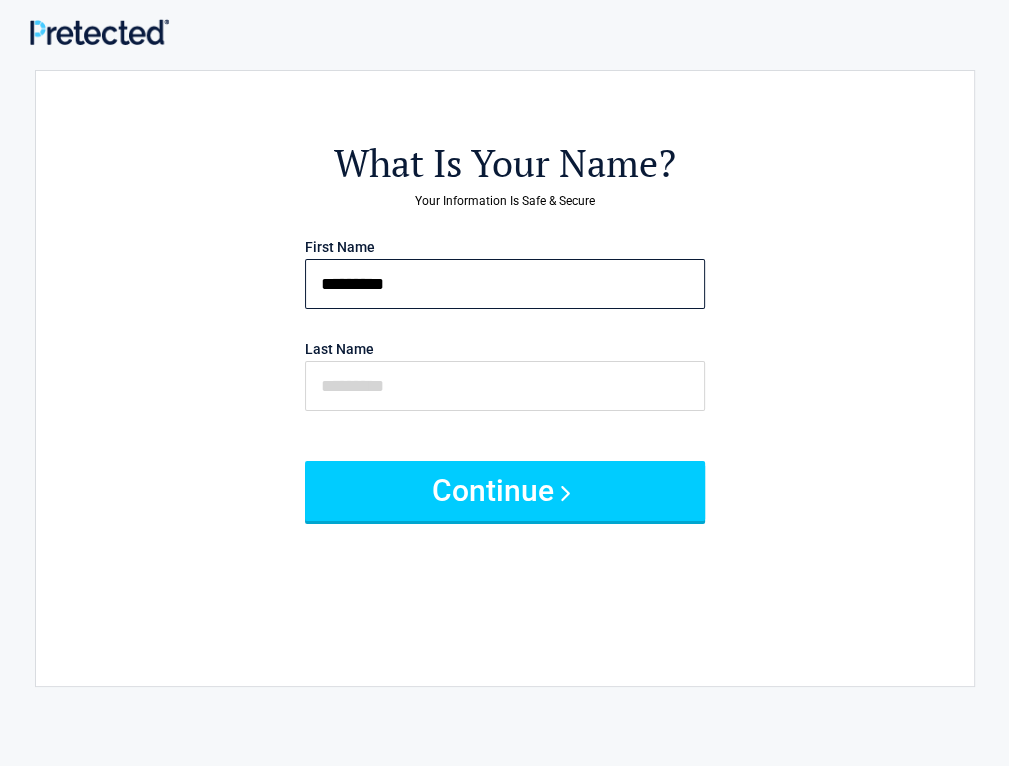 type on "*********" 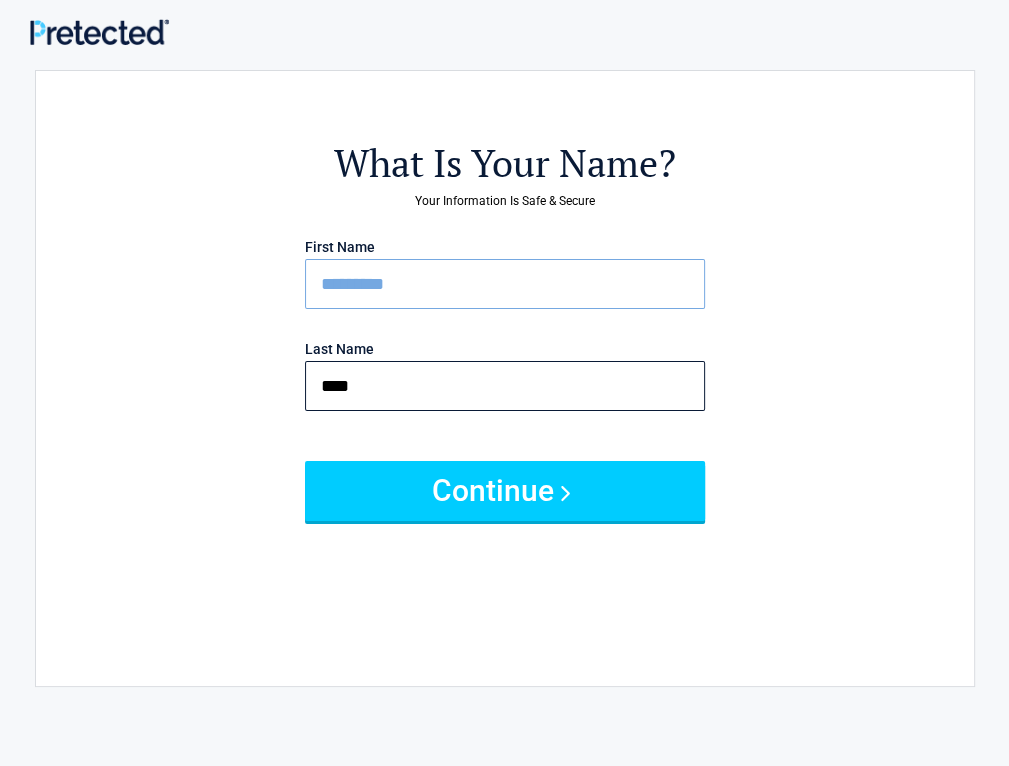 type on "****" 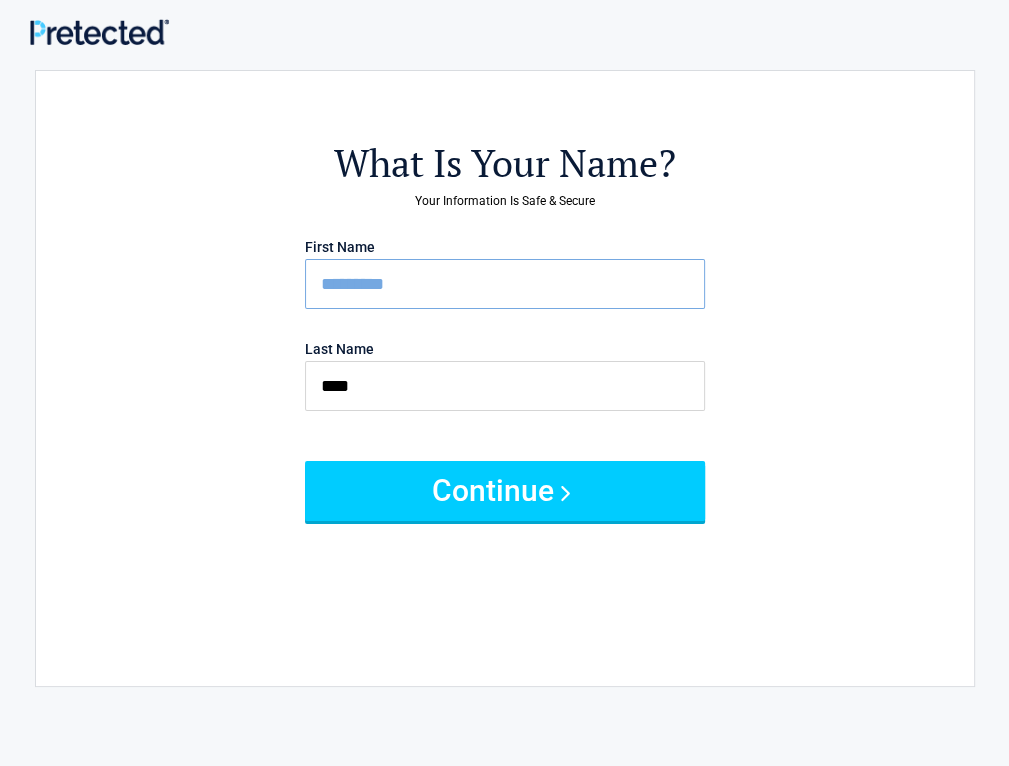 type 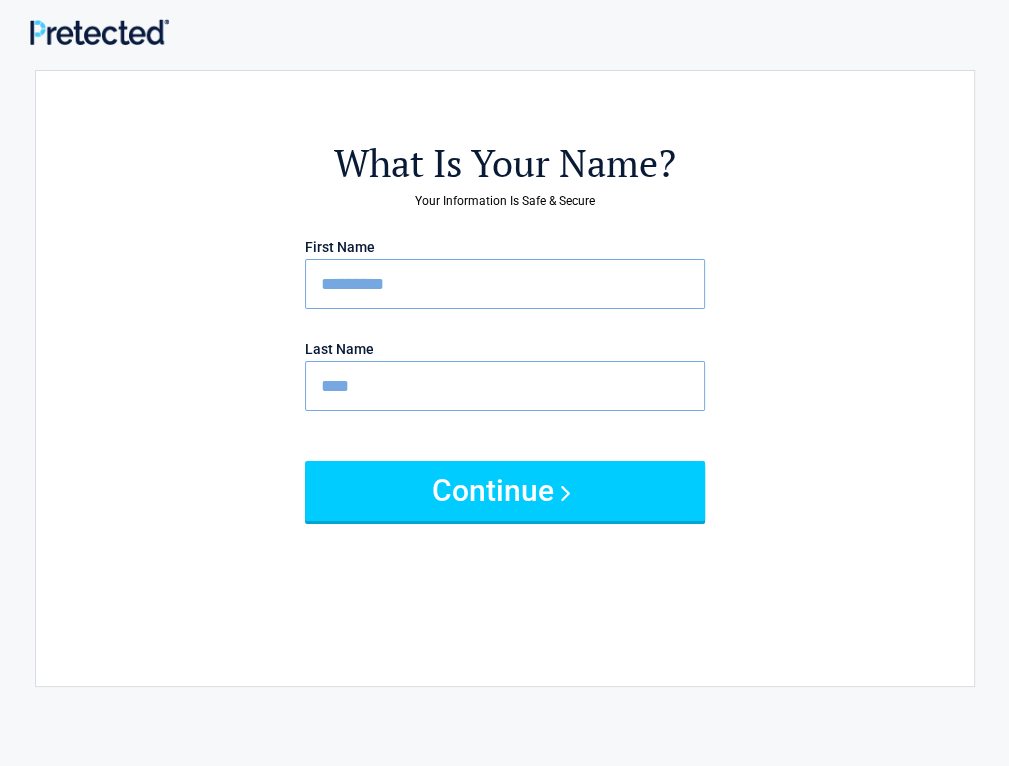 click on "Continue" at bounding box center [505, 491] 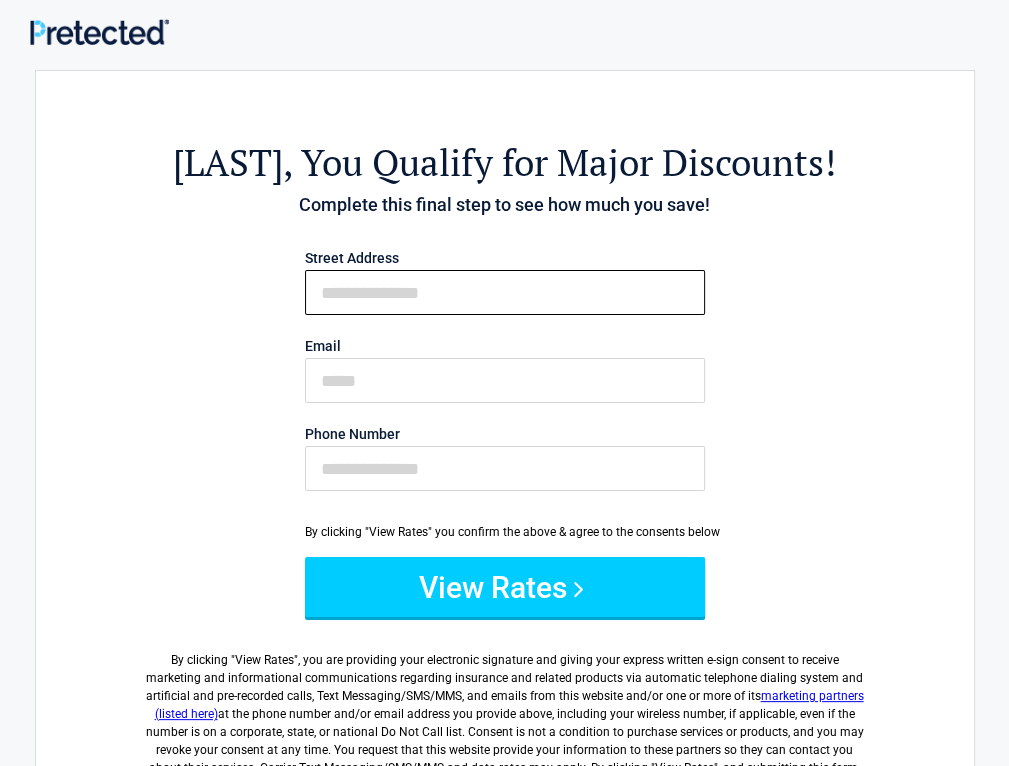 drag, startPoint x: 400, startPoint y: 315, endPoint x: 404, endPoint y: 390, distance: 75.10659 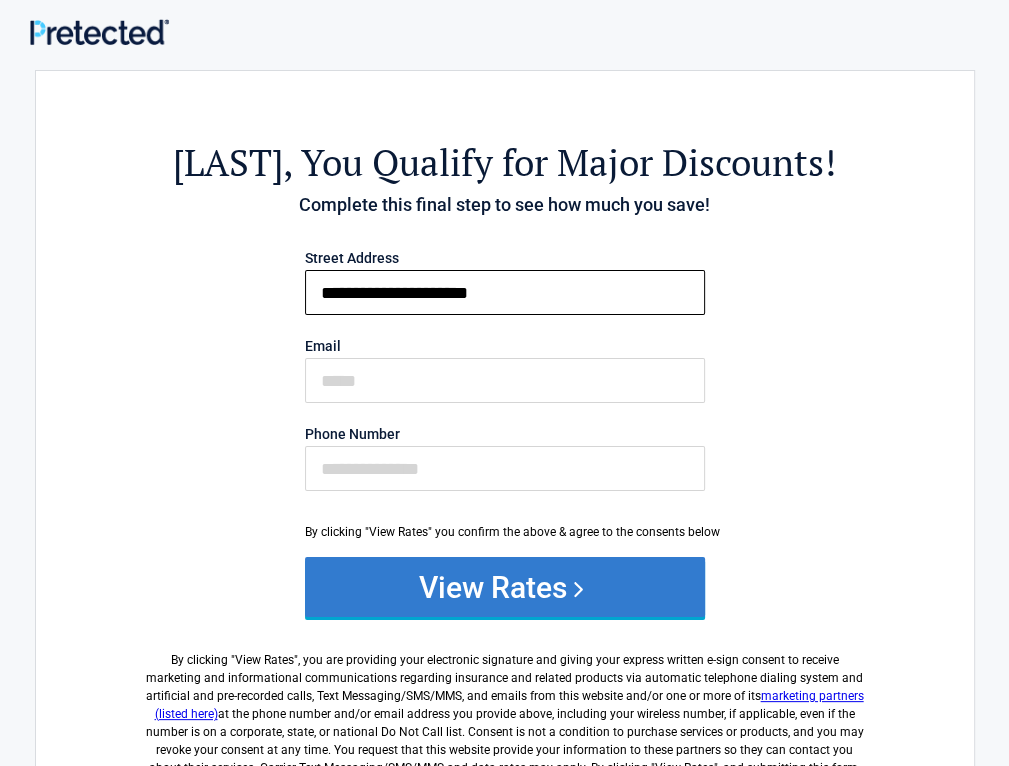 type on "**********" 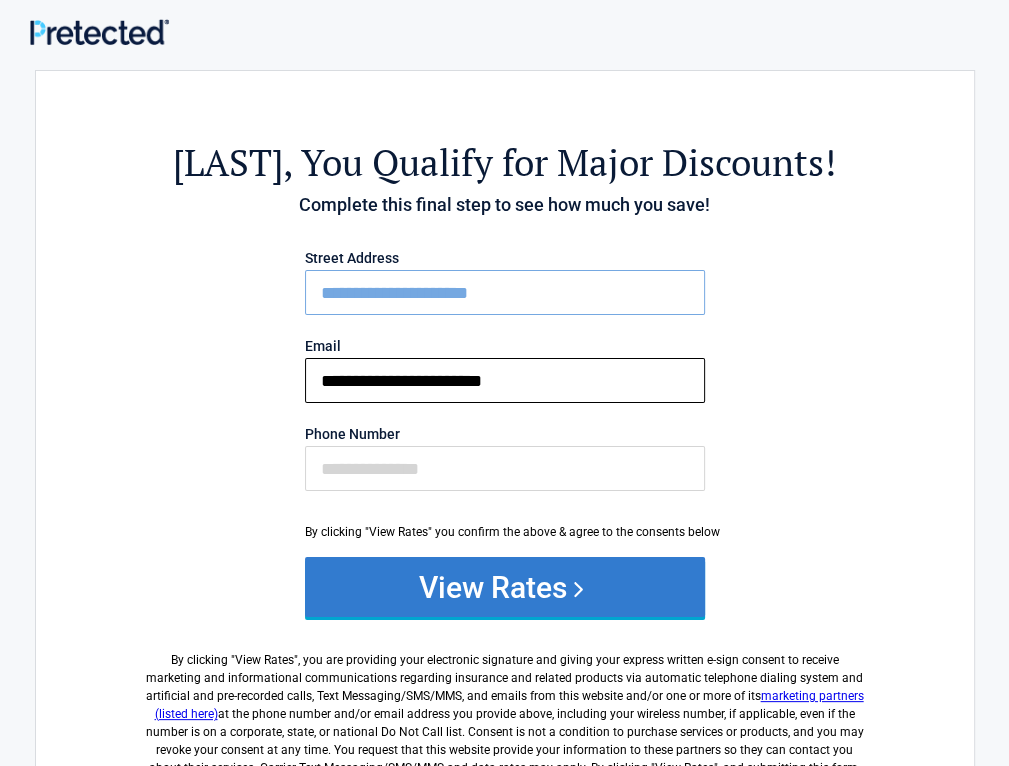 type on "**********" 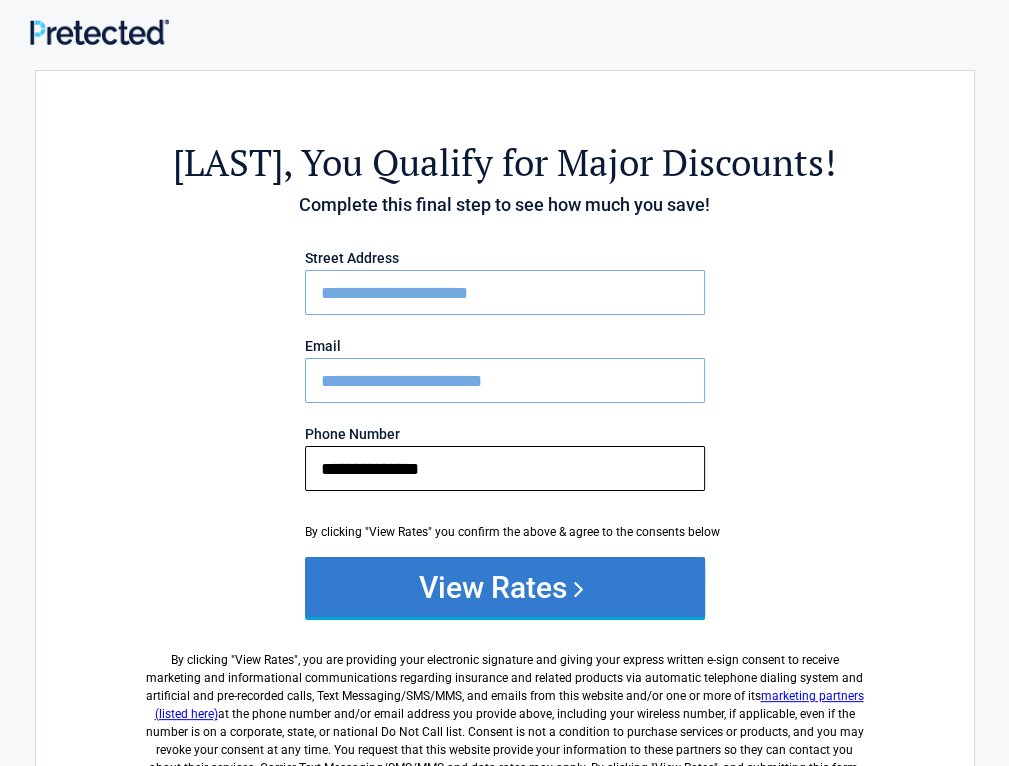 type on "**********" 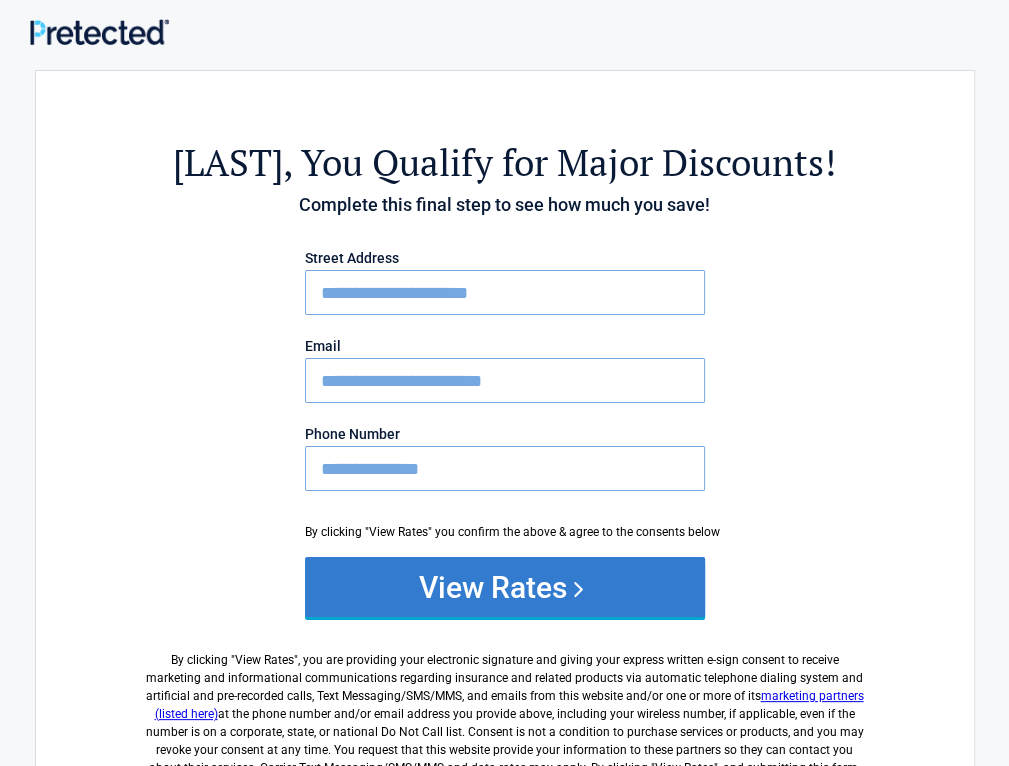 click on "View Rates" at bounding box center (505, 587) 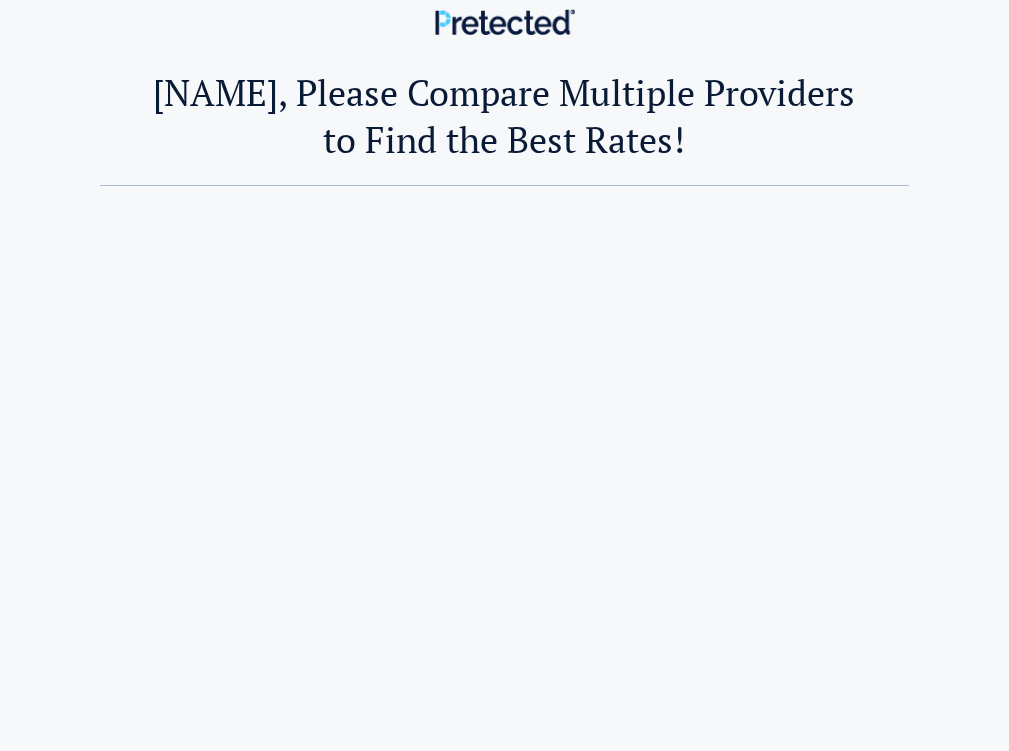 scroll, scrollTop: 0, scrollLeft: 0, axis: both 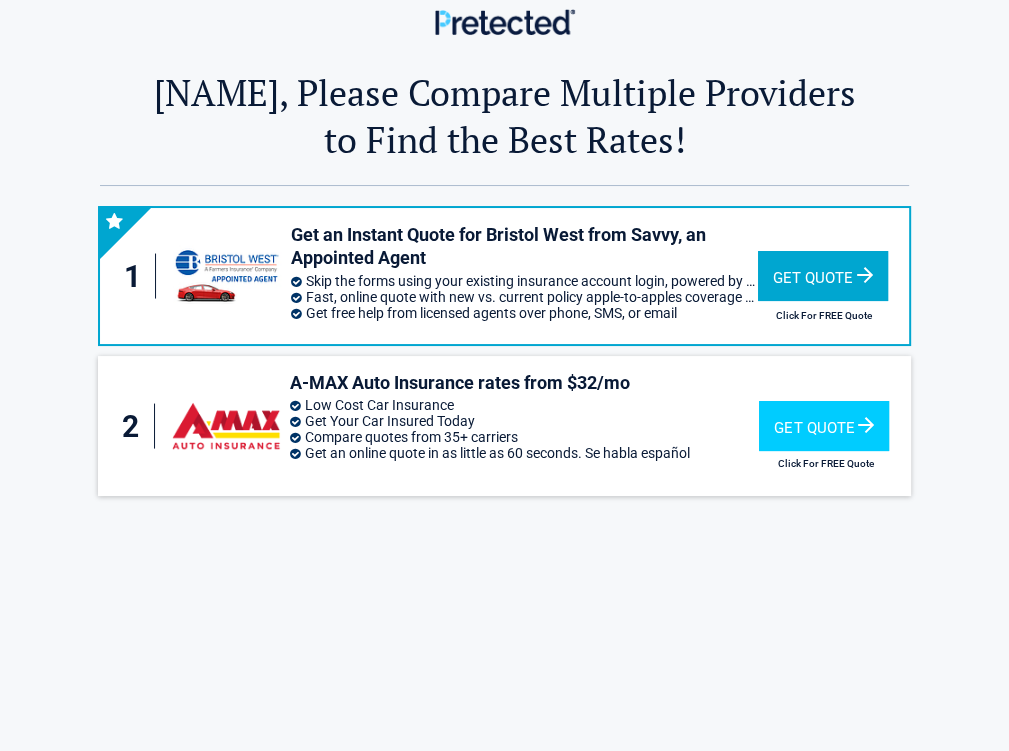 drag, startPoint x: 920, startPoint y: 308, endPoint x: 956, endPoint y: 297, distance: 37.64306 